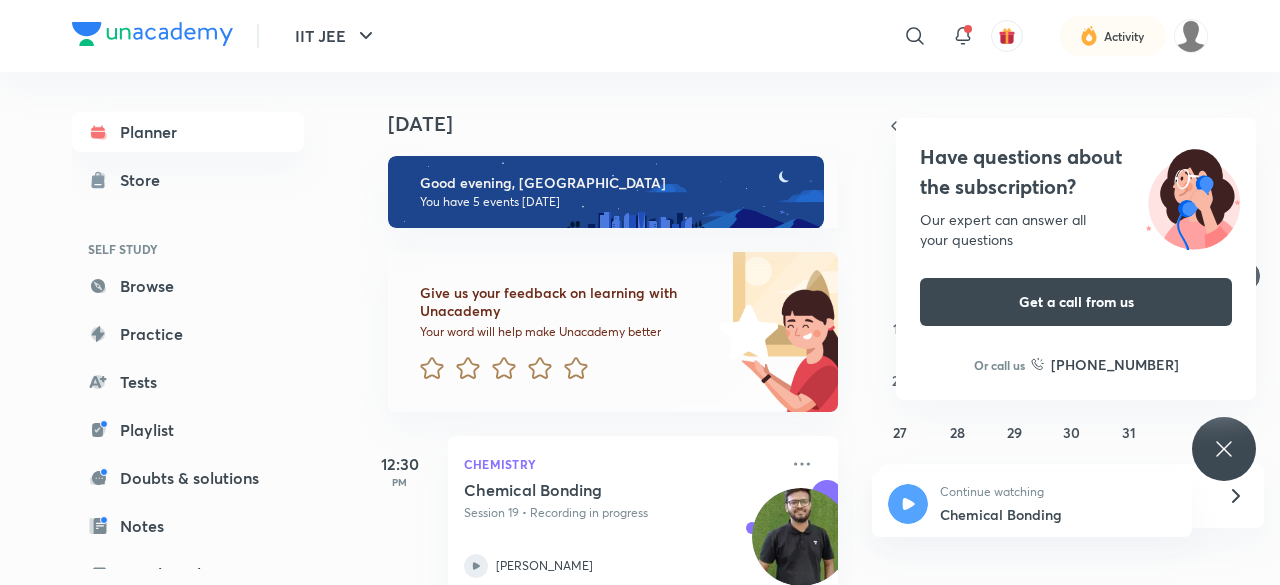 scroll, scrollTop: 0, scrollLeft: 0, axis: both 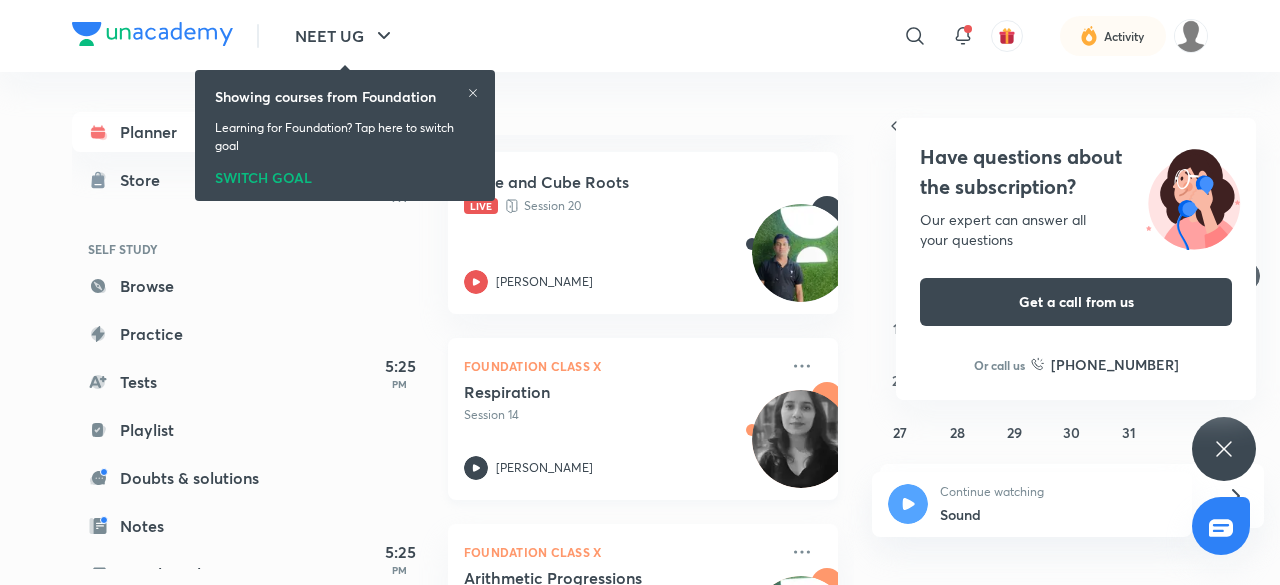 click 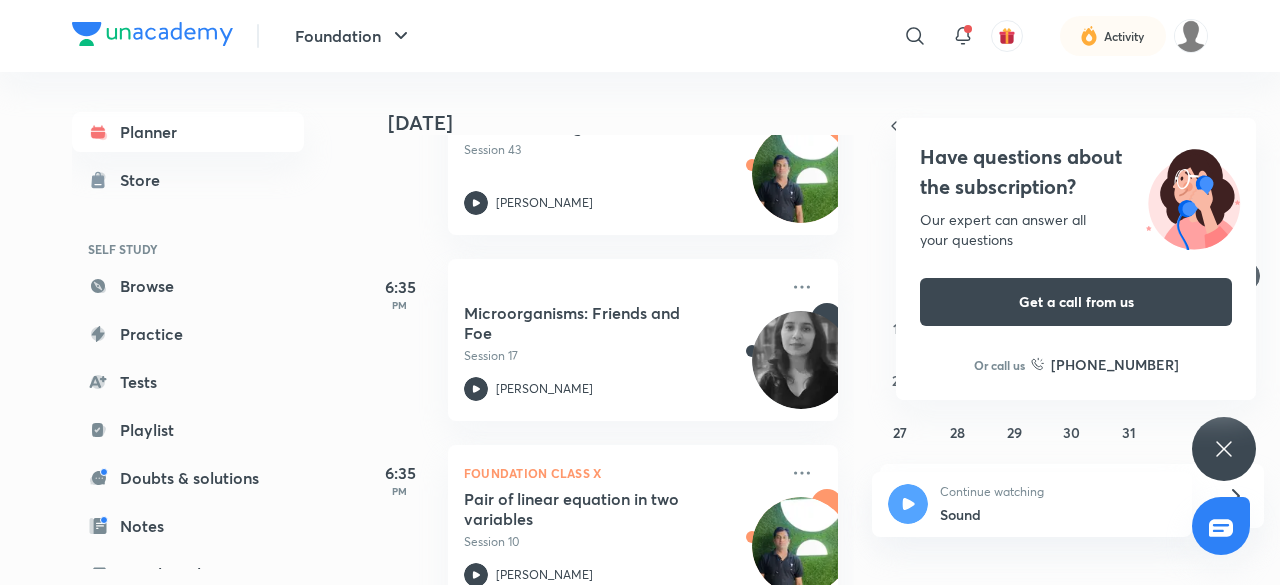 scroll, scrollTop: 974, scrollLeft: 0, axis: vertical 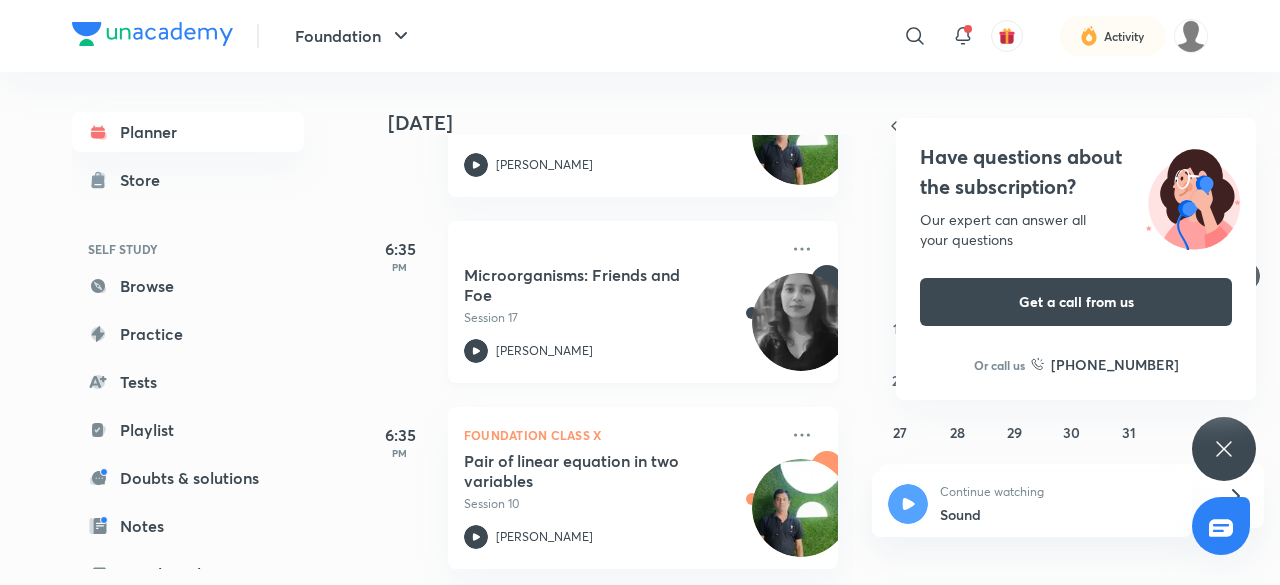 click 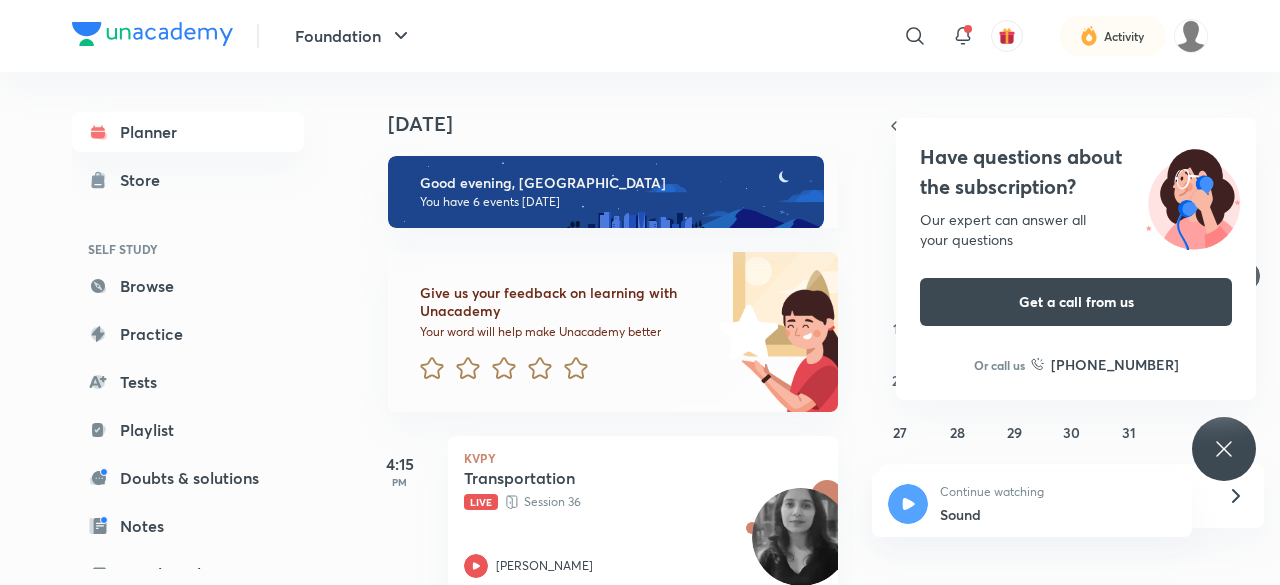 scroll, scrollTop: 0, scrollLeft: 0, axis: both 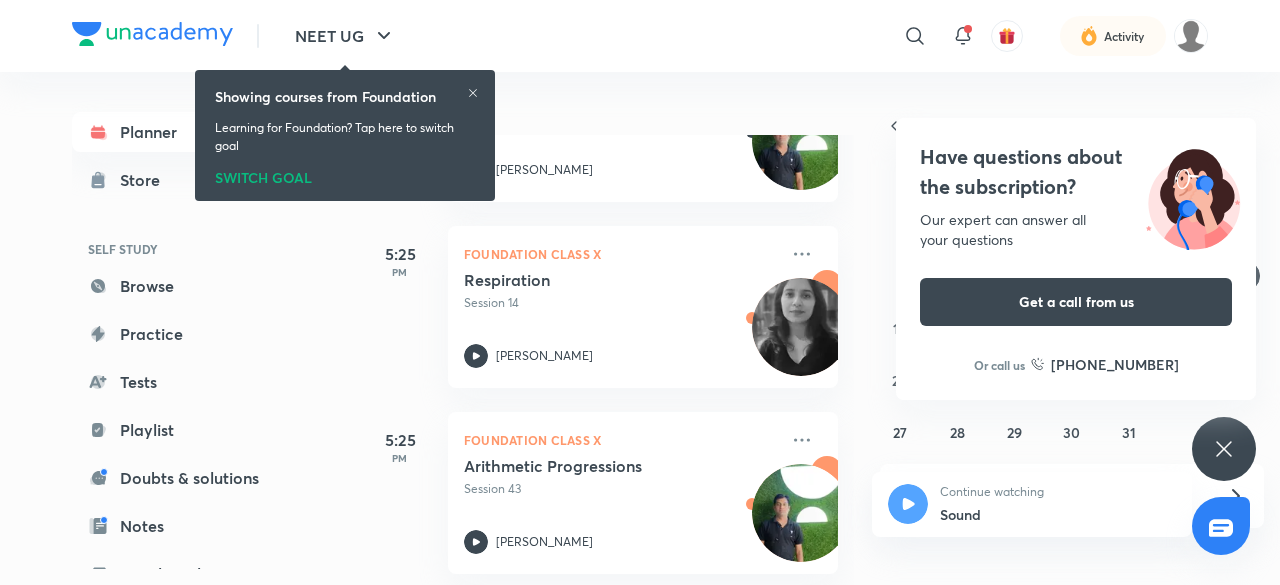 click on "SWITCH GOAL" at bounding box center (345, 174) 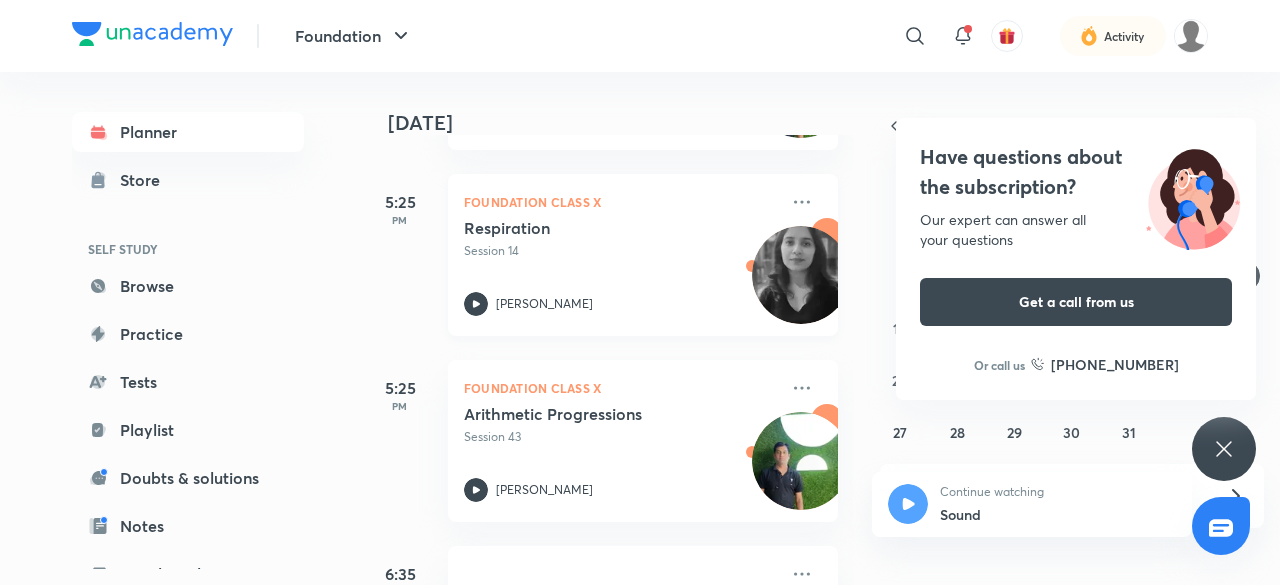 scroll, scrollTop: 642, scrollLeft: 0, axis: vertical 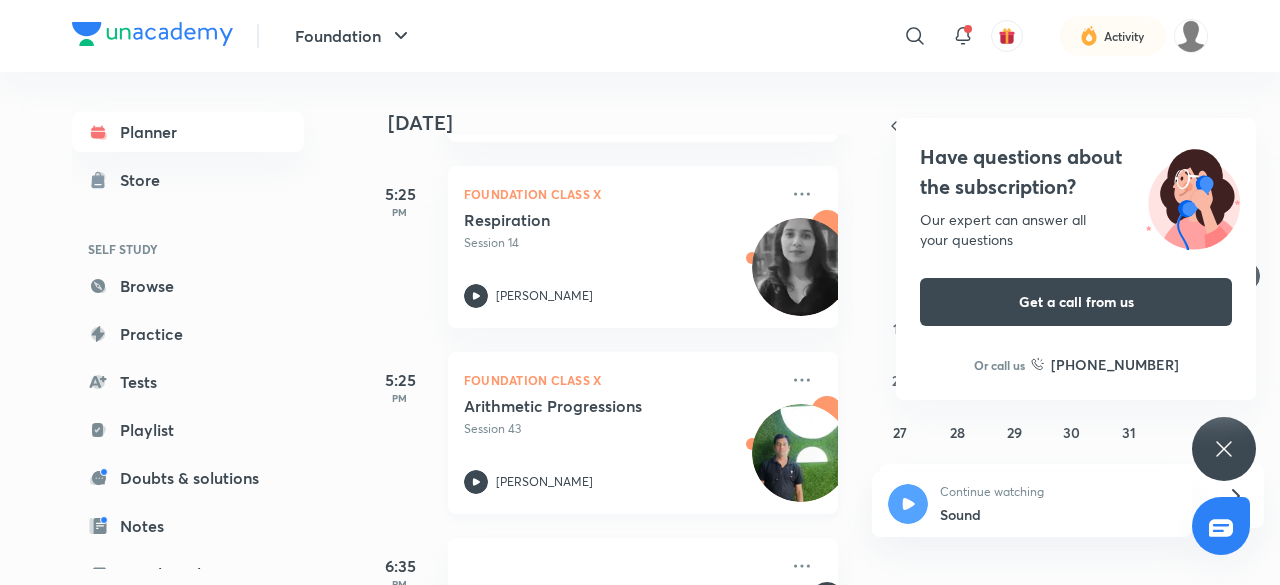 click 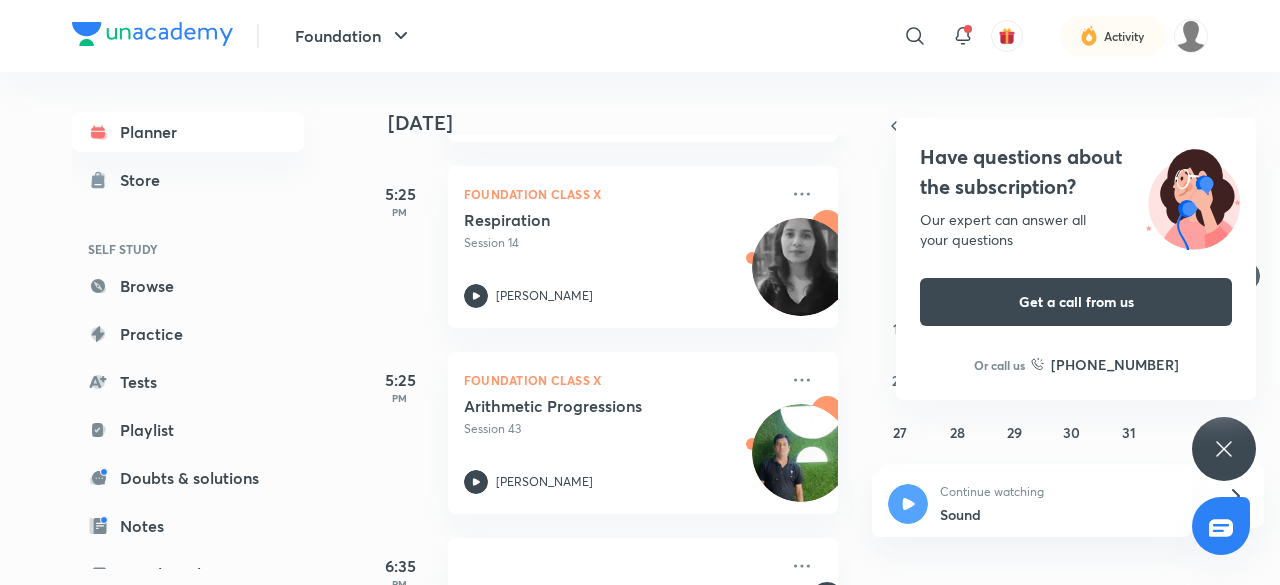 scroll, scrollTop: 974, scrollLeft: 0, axis: vertical 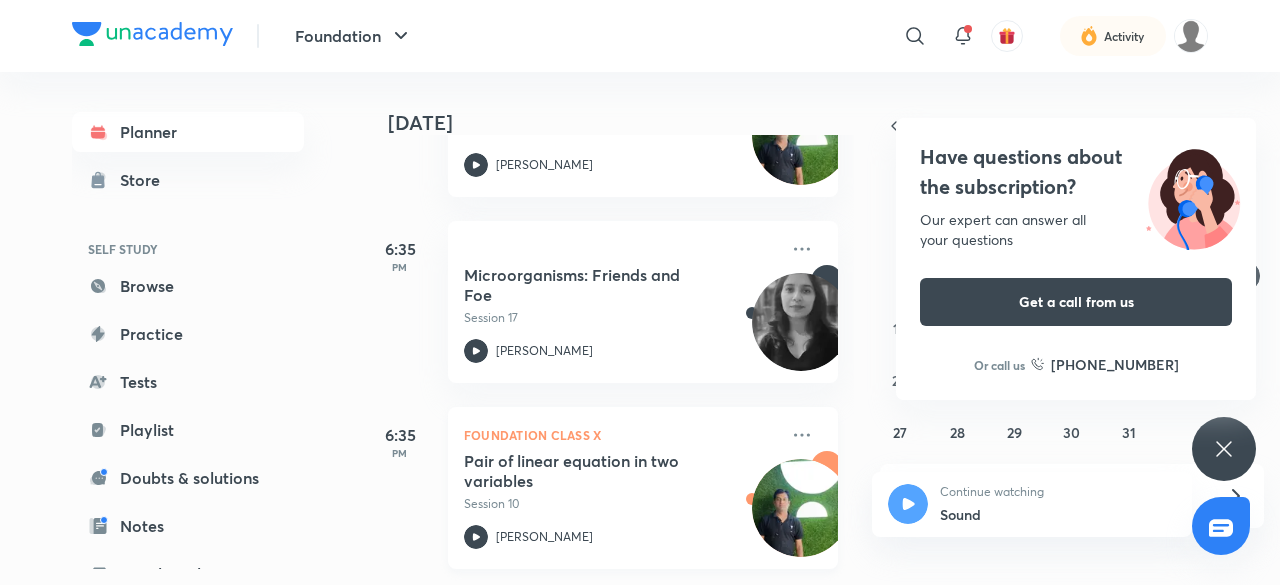 click 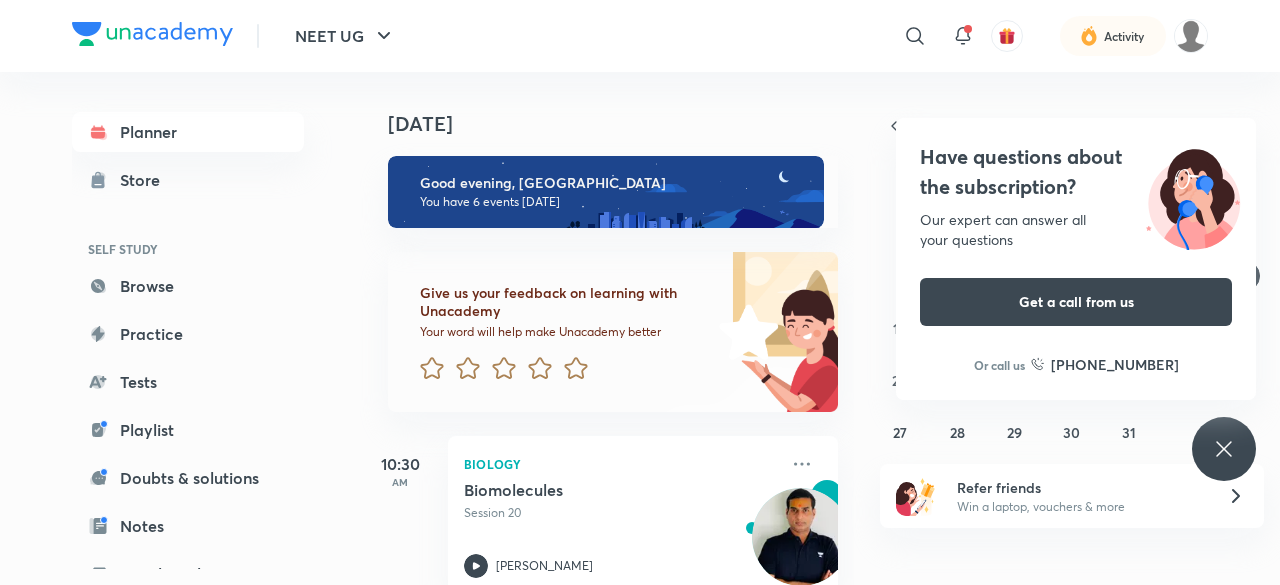 scroll, scrollTop: 0, scrollLeft: 0, axis: both 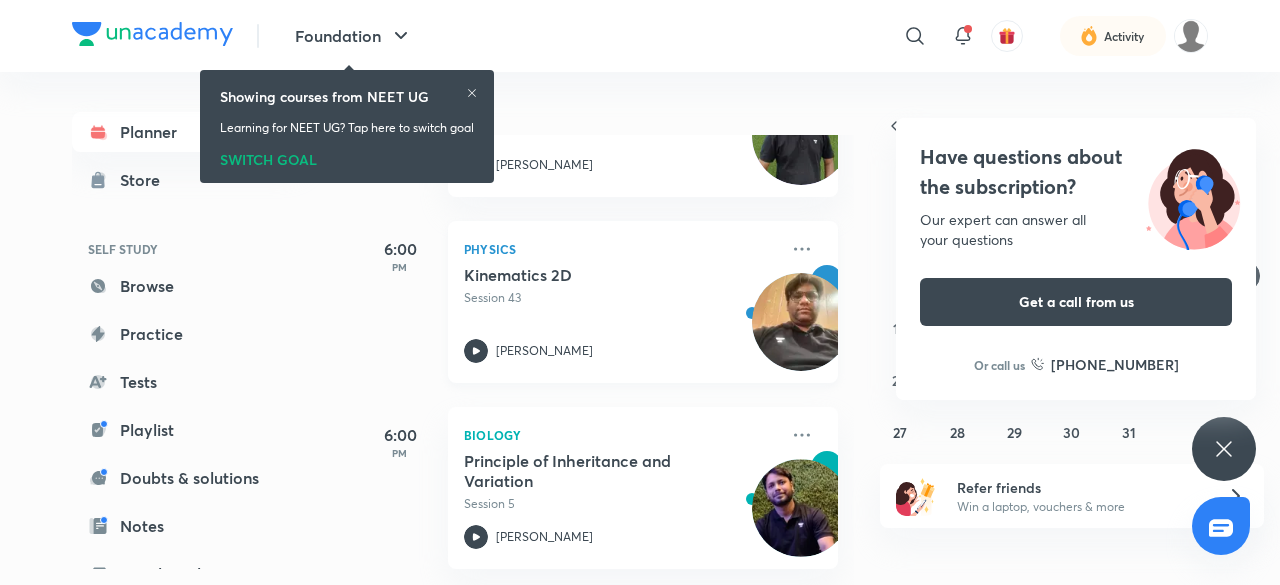 click 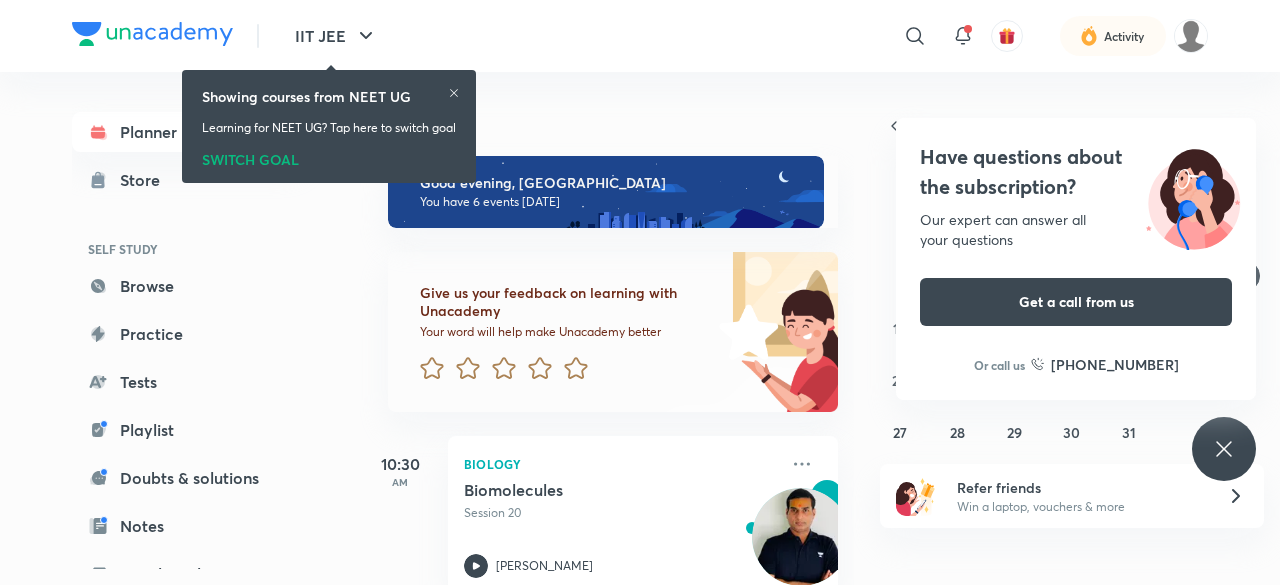 scroll, scrollTop: 0, scrollLeft: 0, axis: both 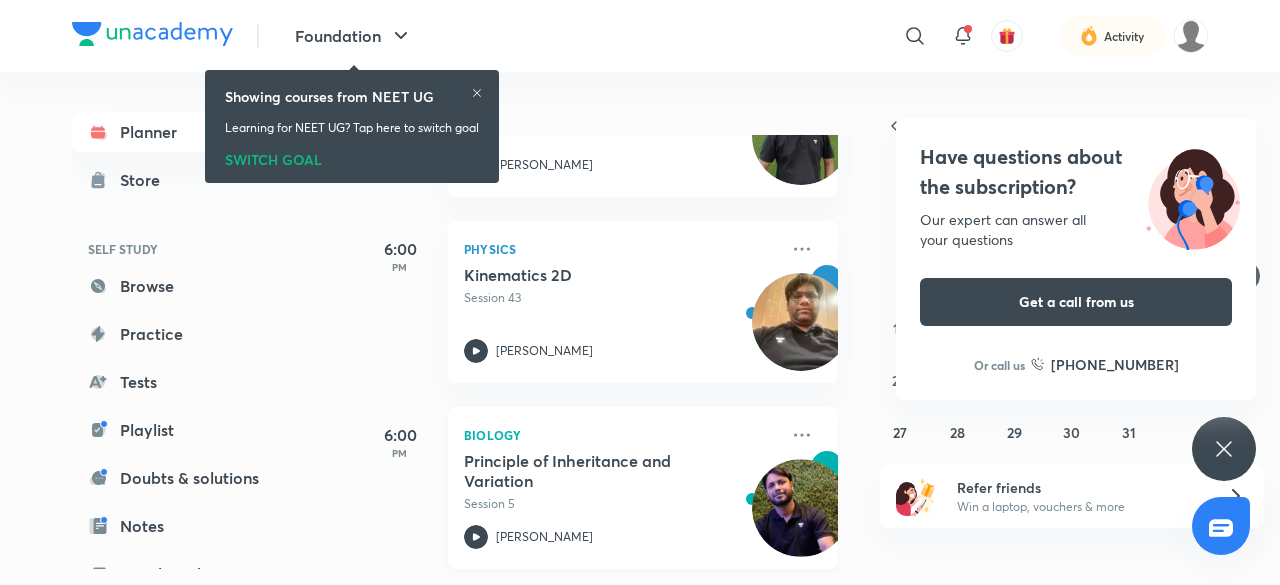 click 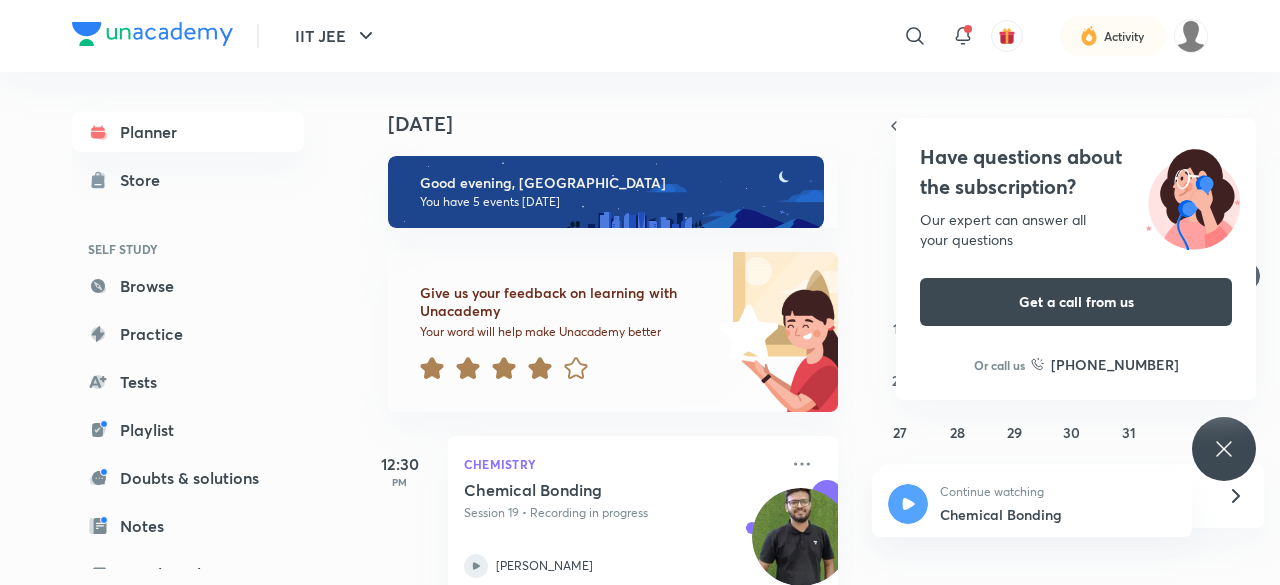 scroll, scrollTop: 0, scrollLeft: 0, axis: both 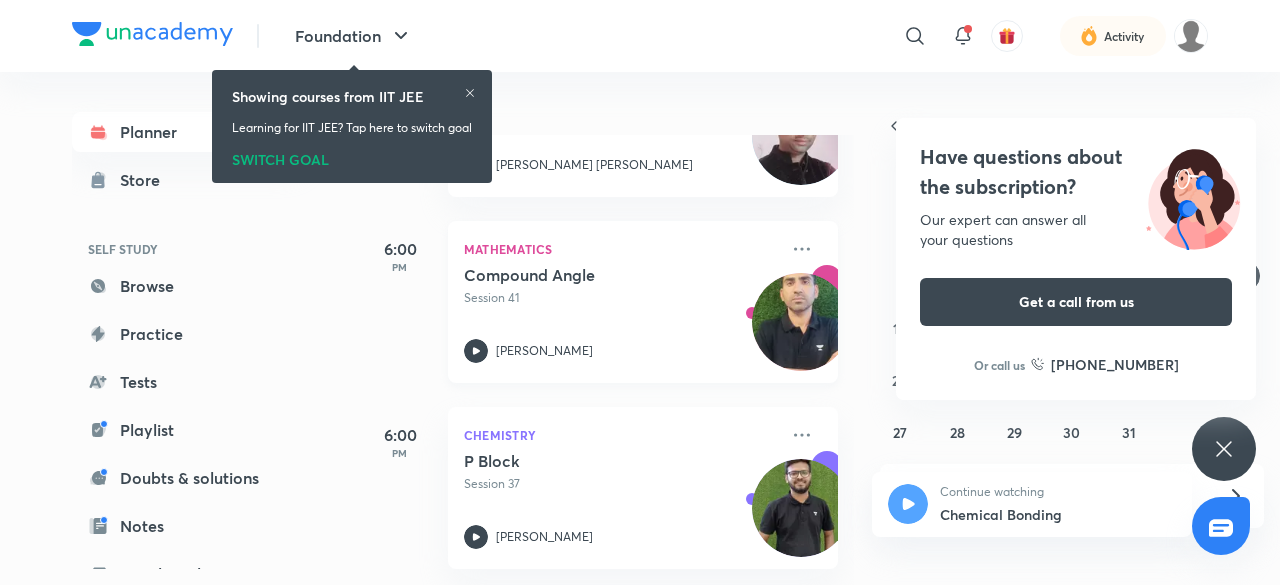 click 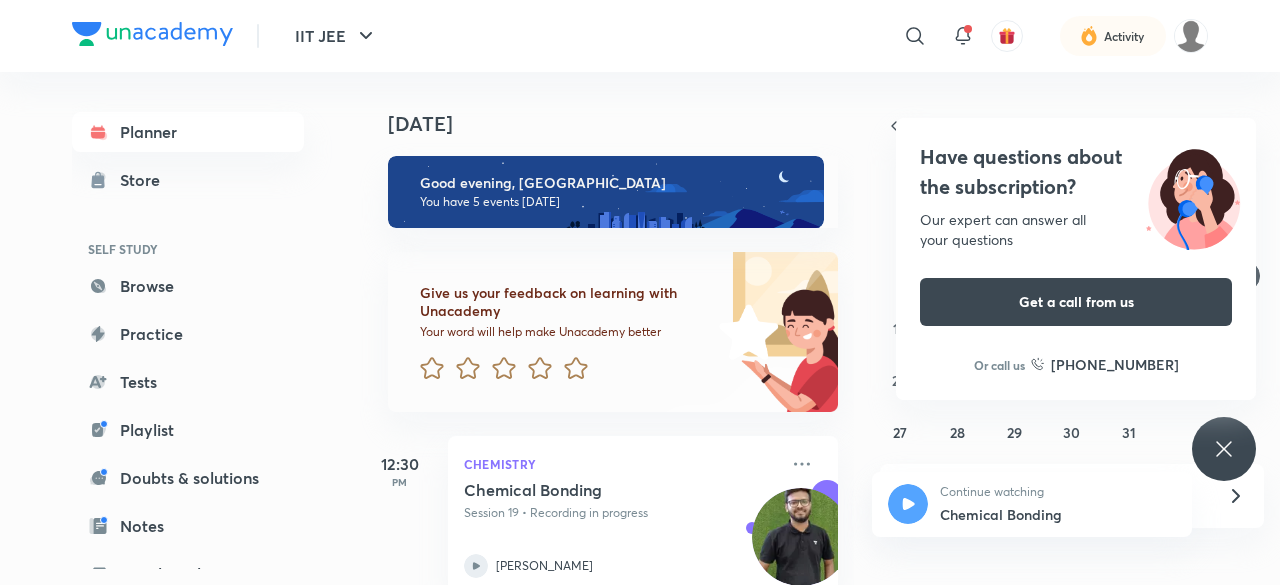 scroll, scrollTop: 0, scrollLeft: 0, axis: both 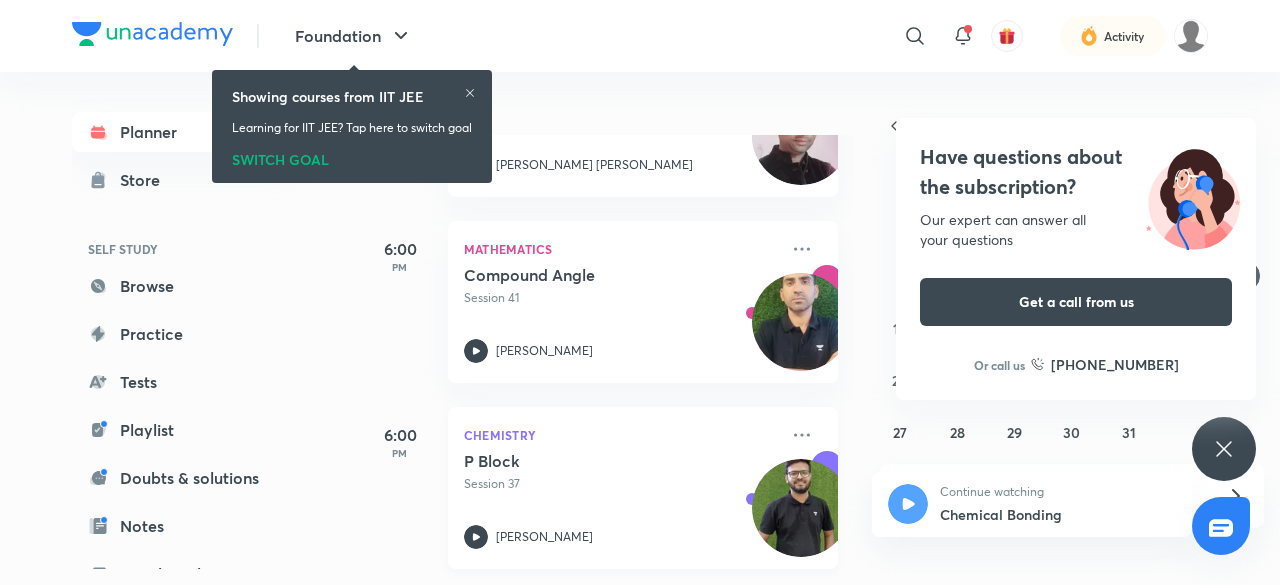 click 